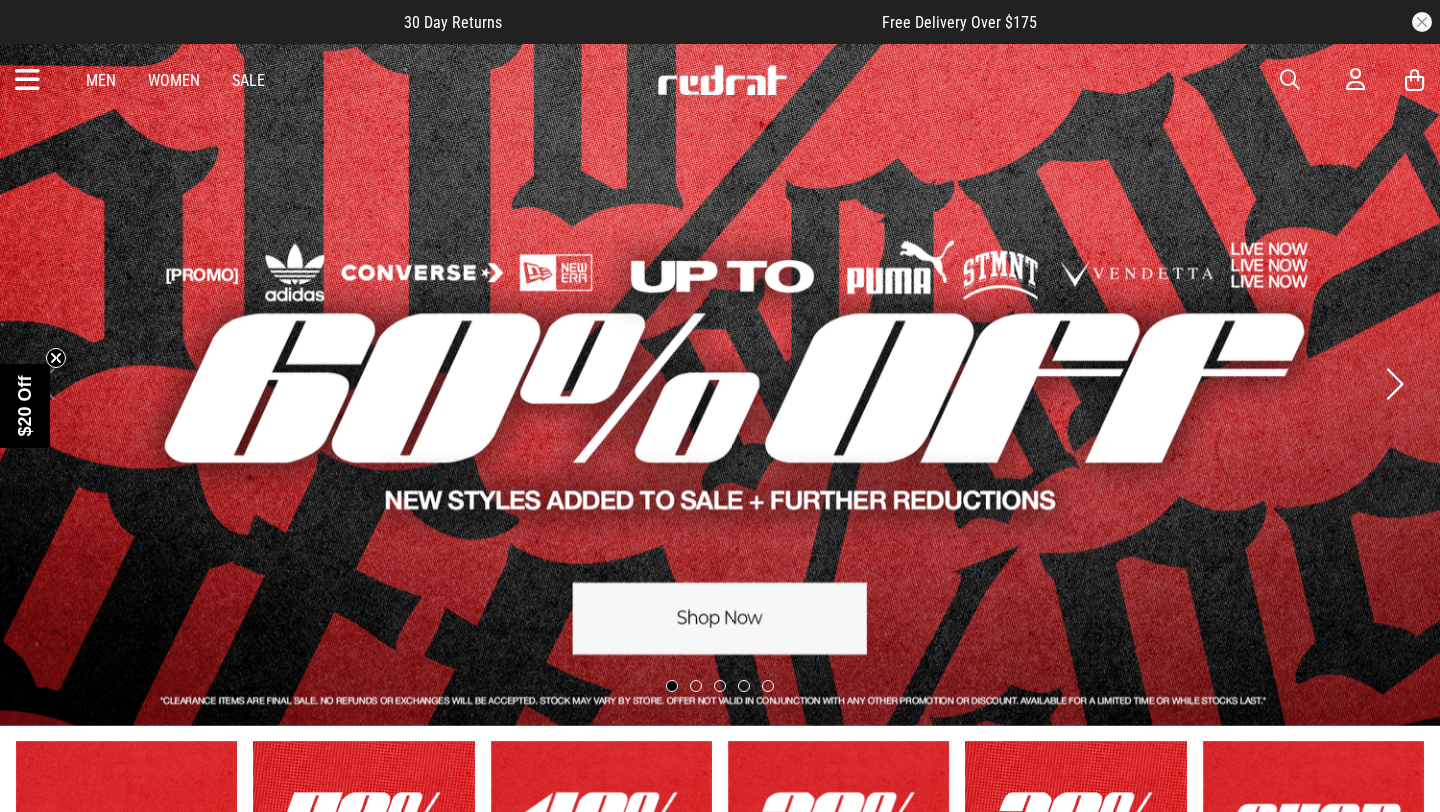 scroll, scrollTop: 0, scrollLeft: 0, axis: both 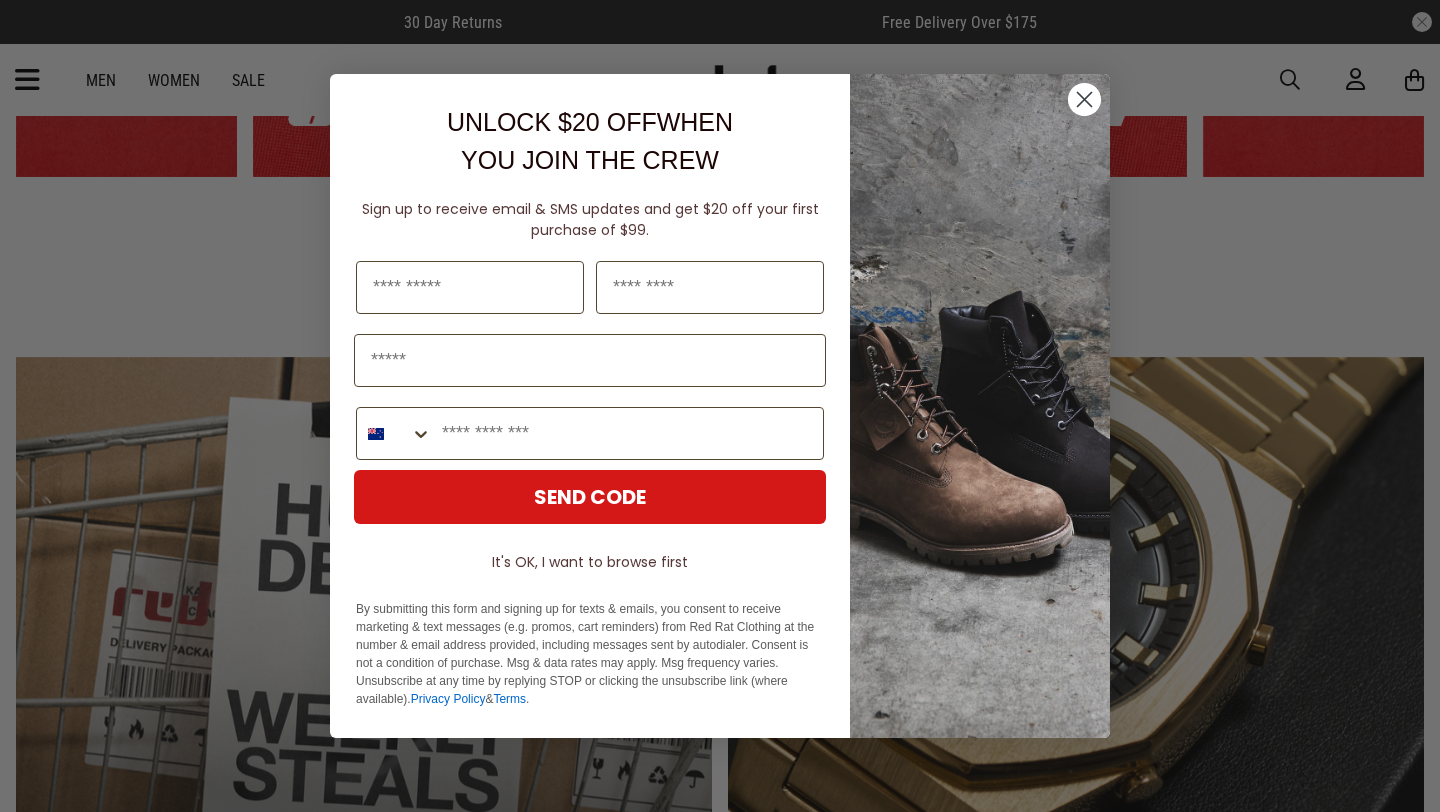 click at bounding box center [980, 406] 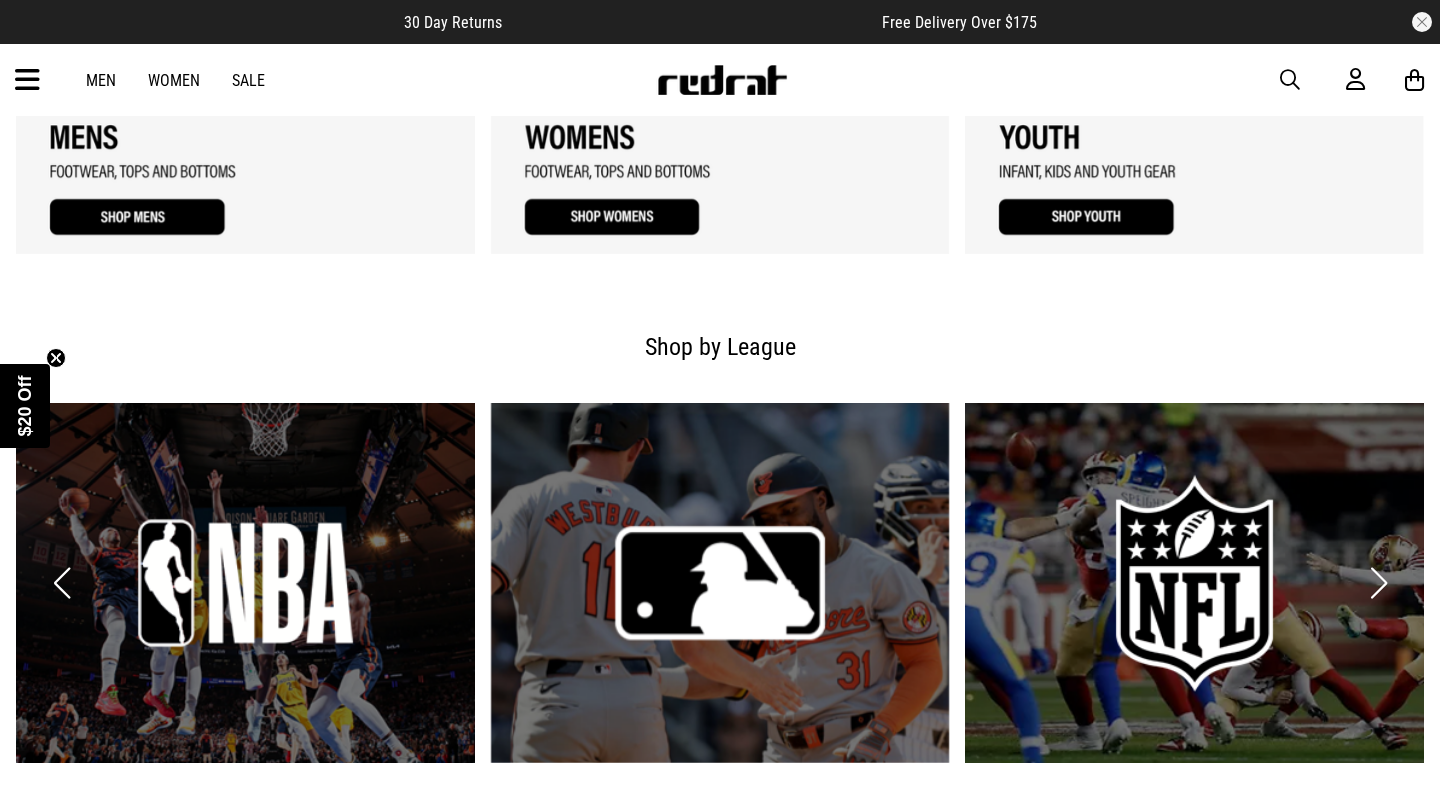 scroll, scrollTop: 2125, scrollLeft: 0, axis: vertical 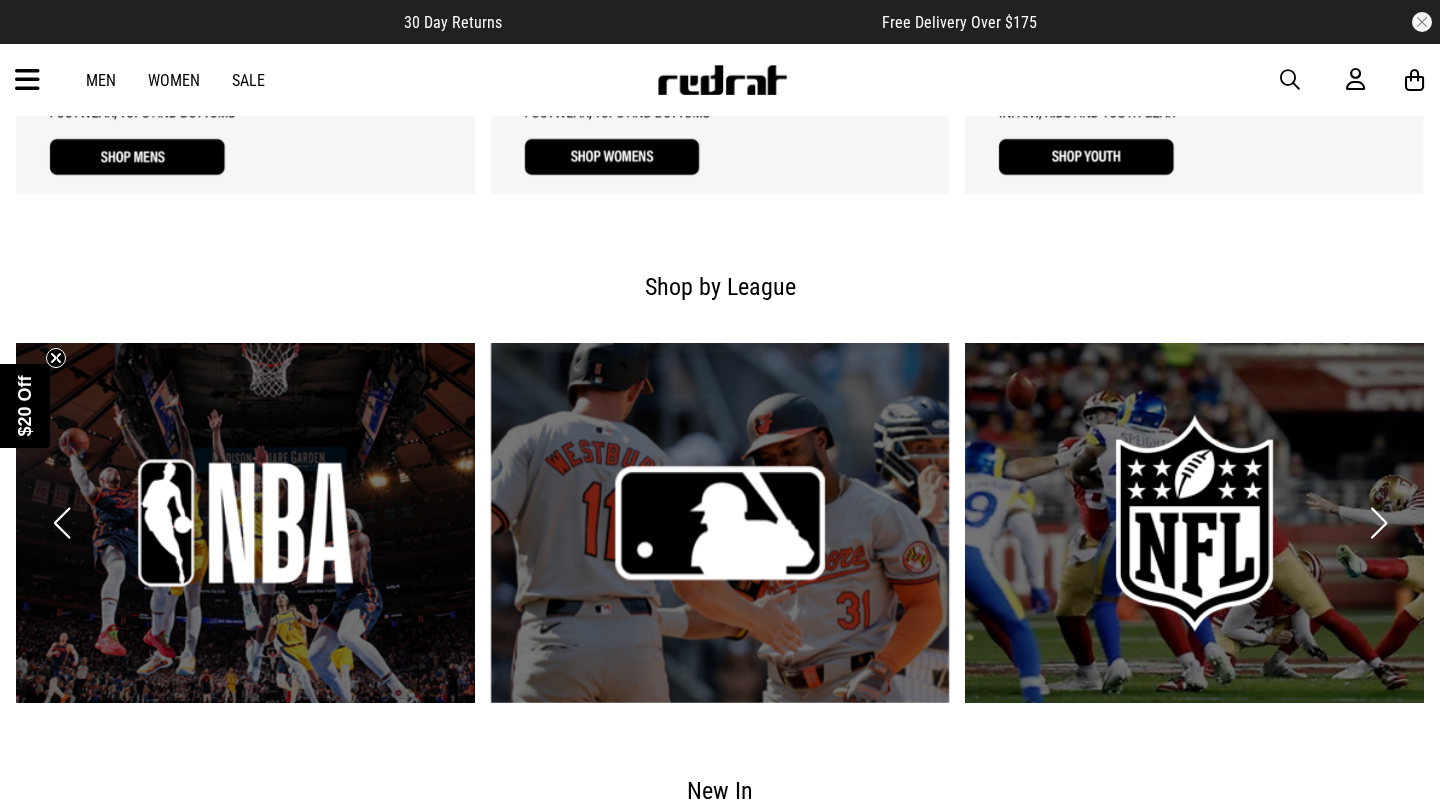 click on "Sale" at bounding box center (248, 80) 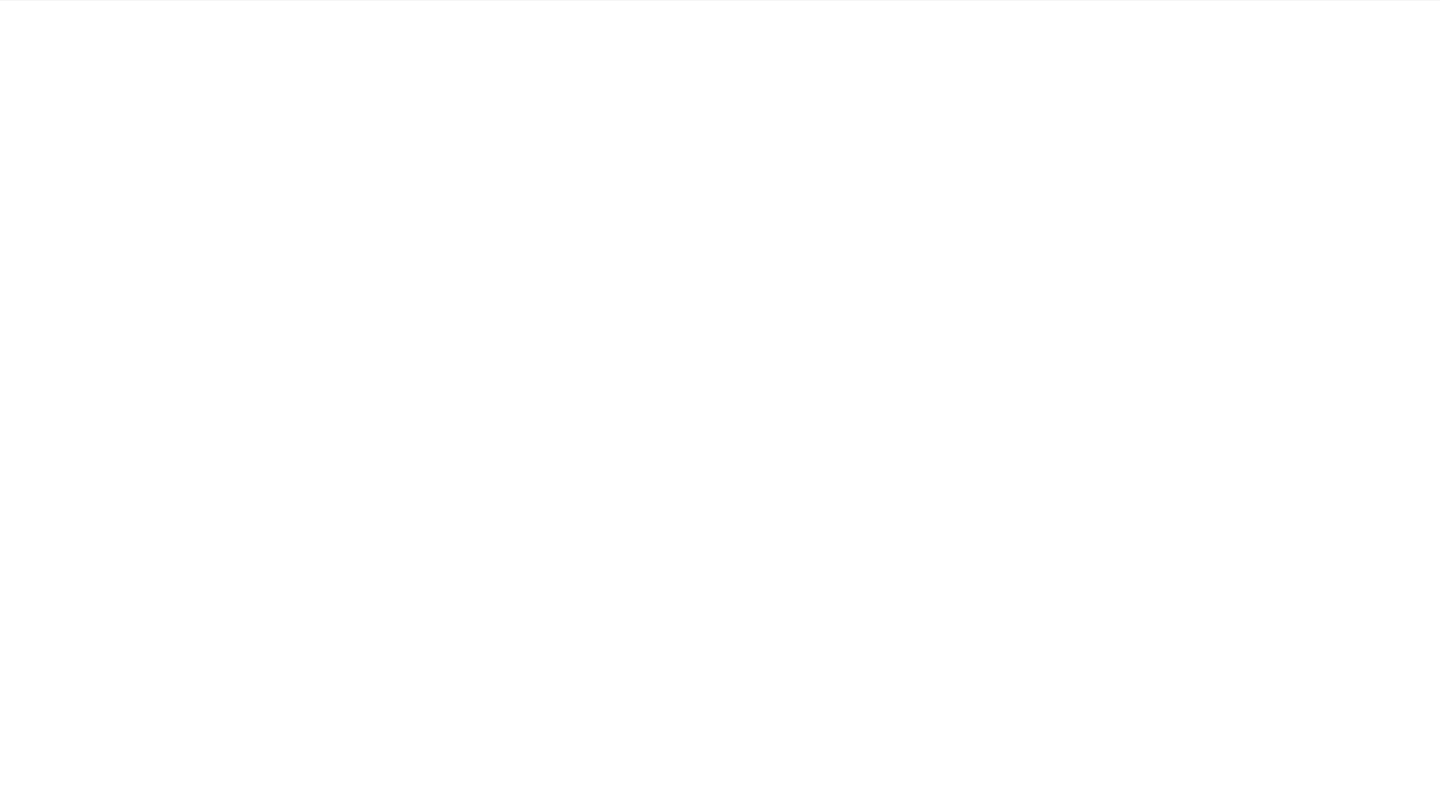 scroll, scrollTop: 0, scrollLeft: 0, axis: both 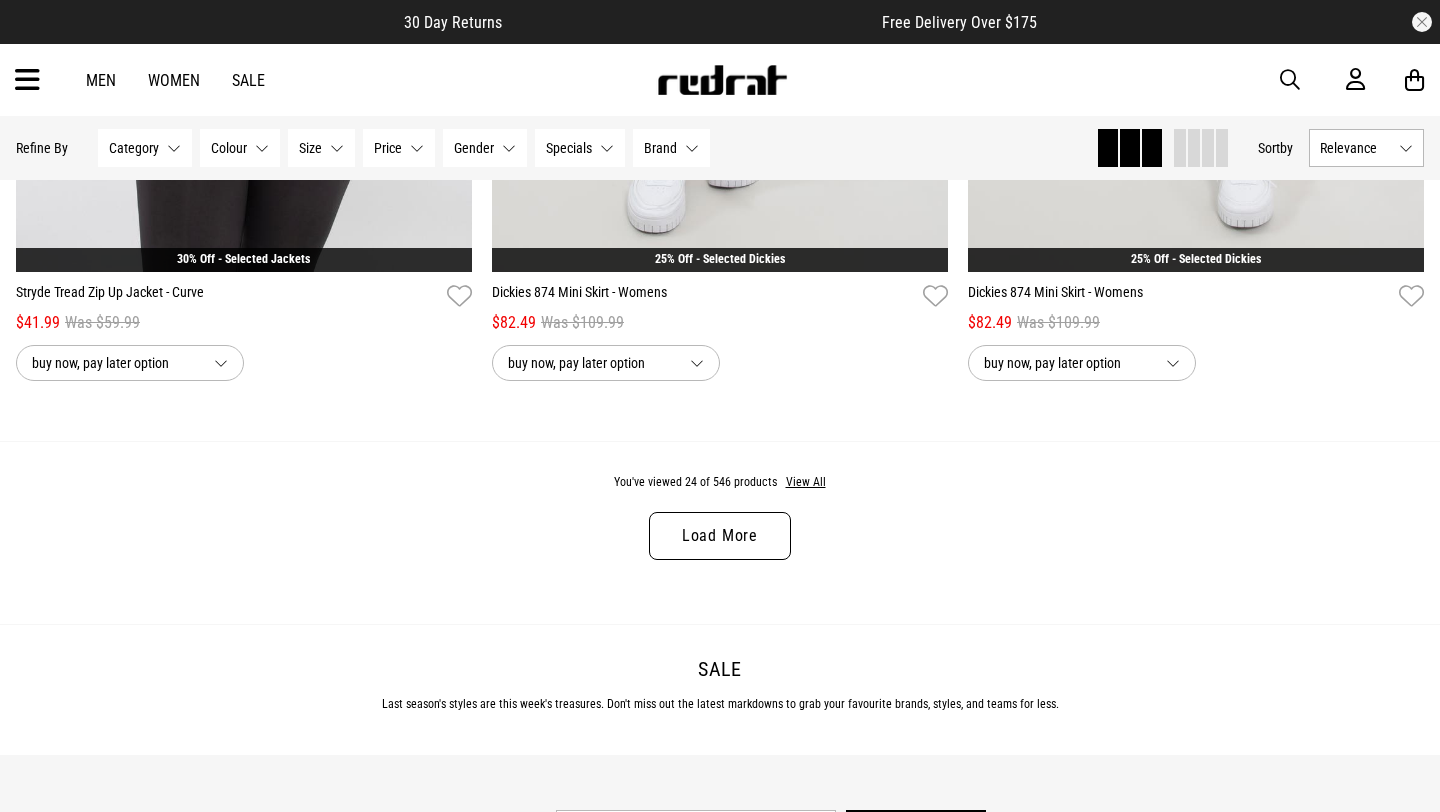 click on "Load More" at bounding box center [720, 536] 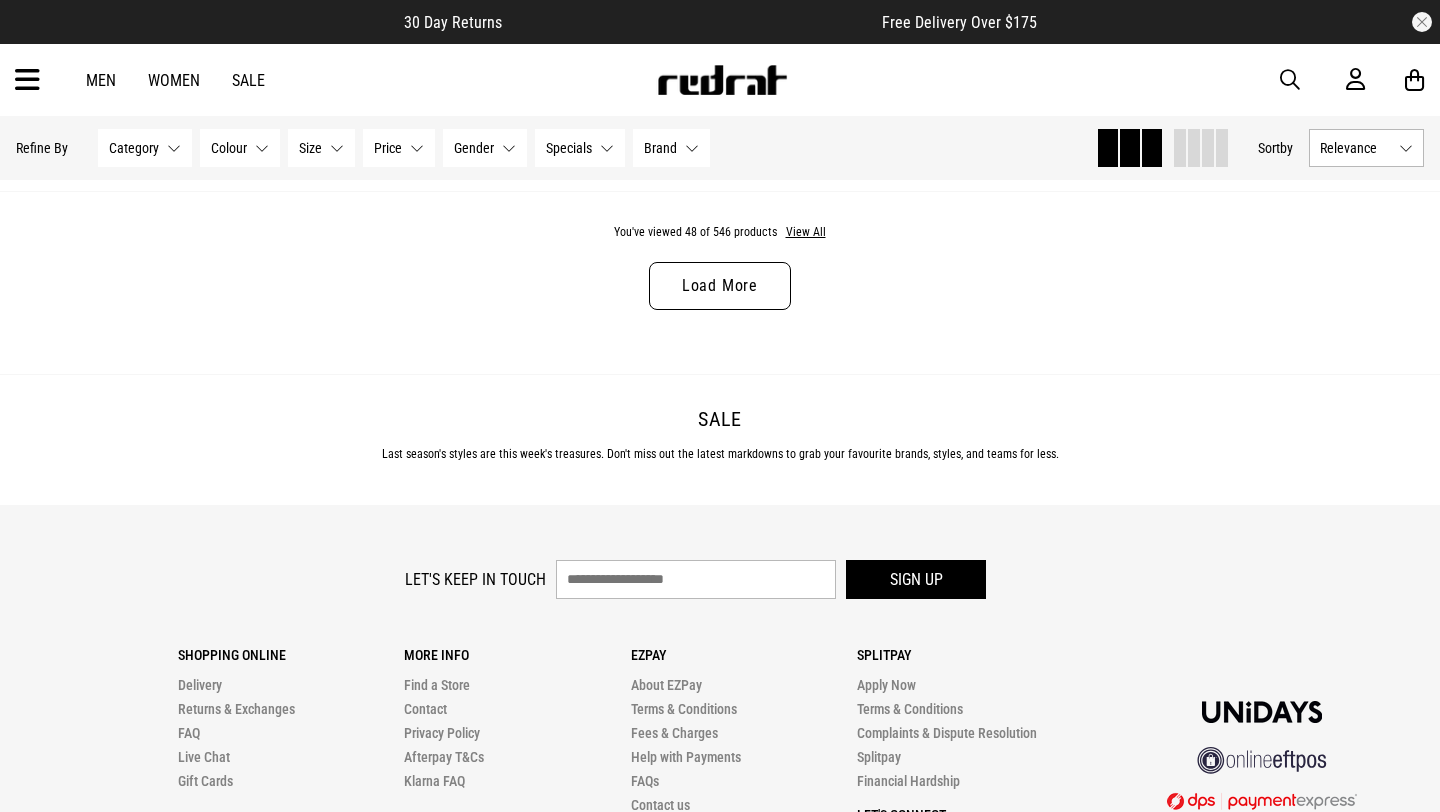 scroll, scrollTop: 12800, scrollLeft: 0, axis: vertical 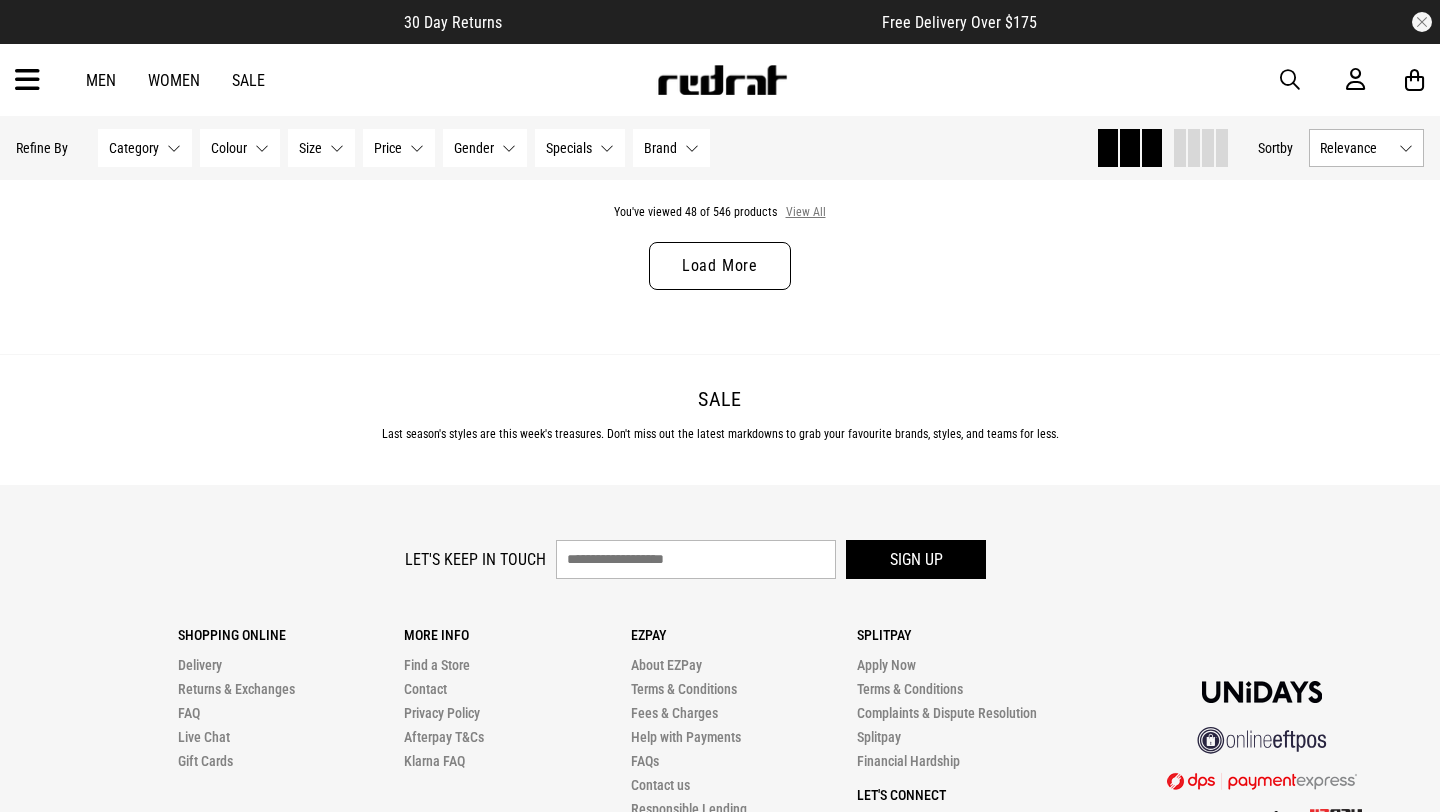 click on "View All" at bounding box center [806, 213] 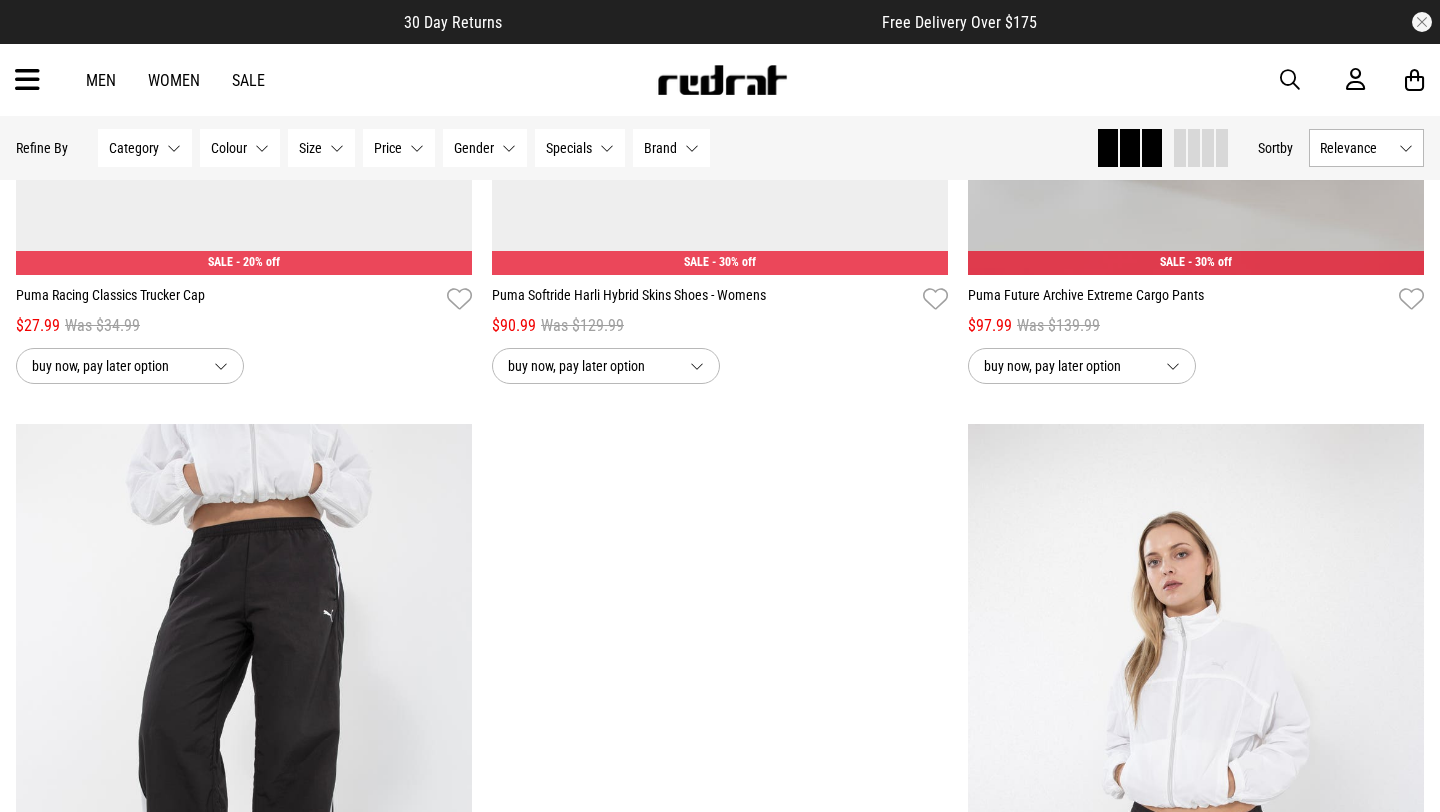 scroll, scrollTop: 16801, scrollLeft: 0, axis: vertical 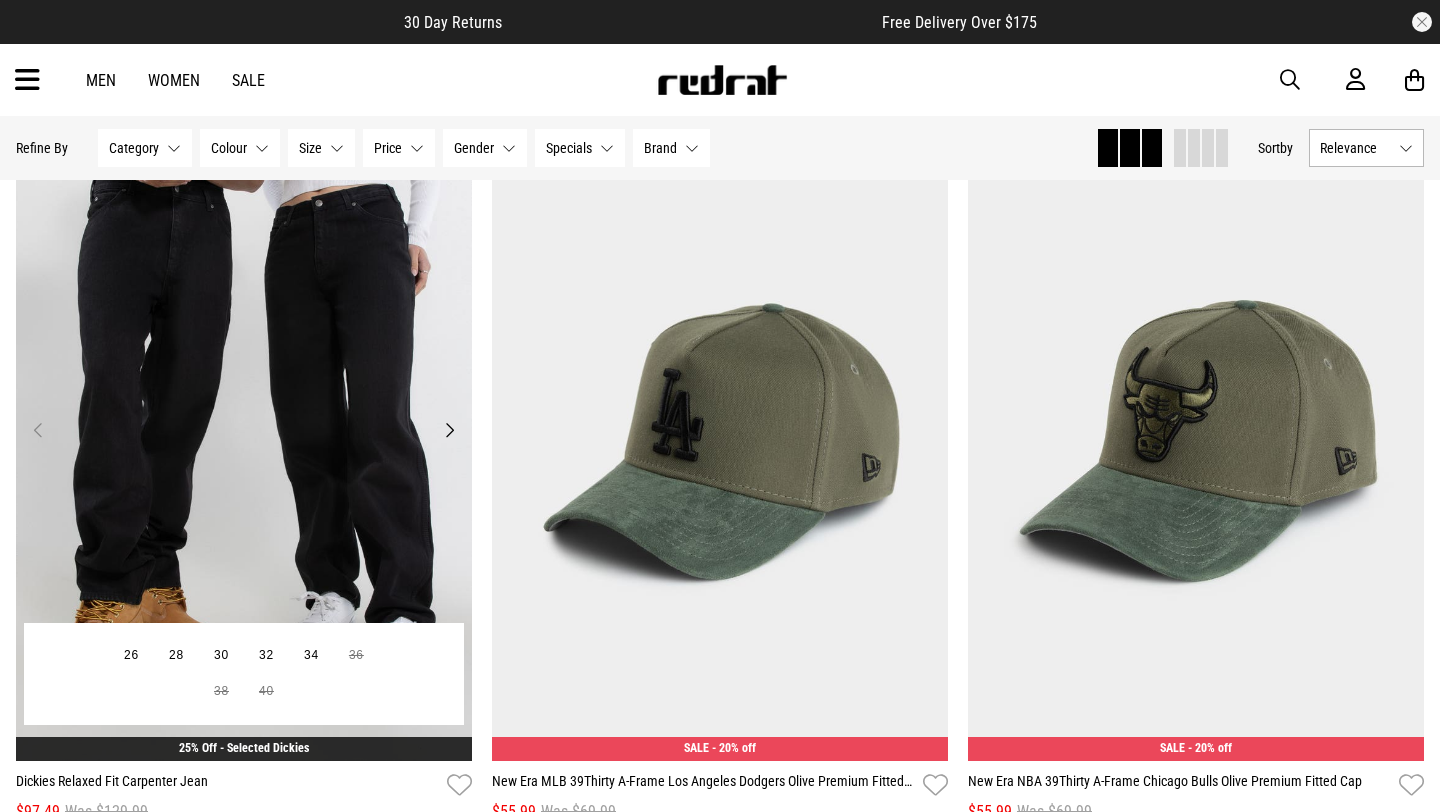 click on "Next" at bounding box center [449, 430] 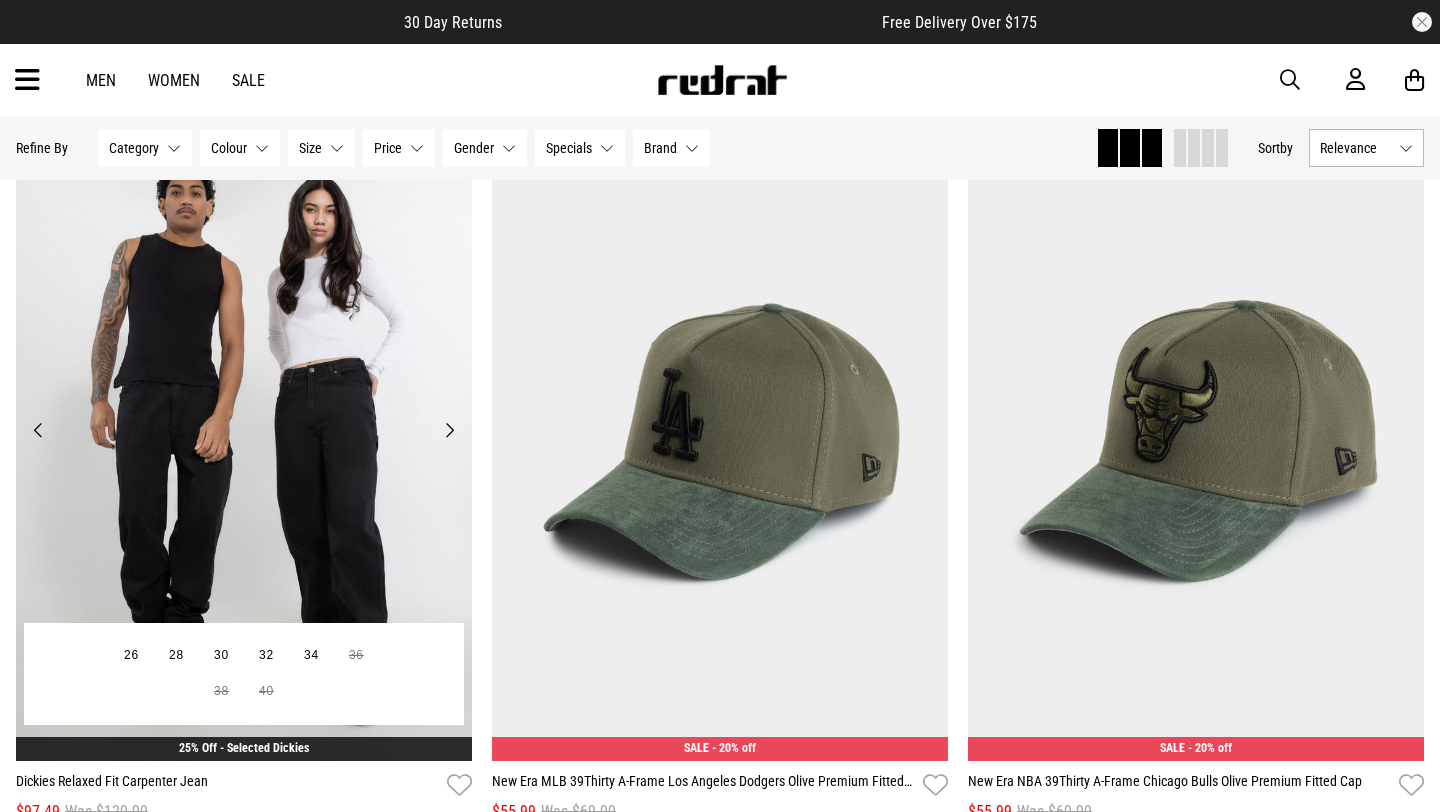 click on "Next" at bounding box center (449, 430) 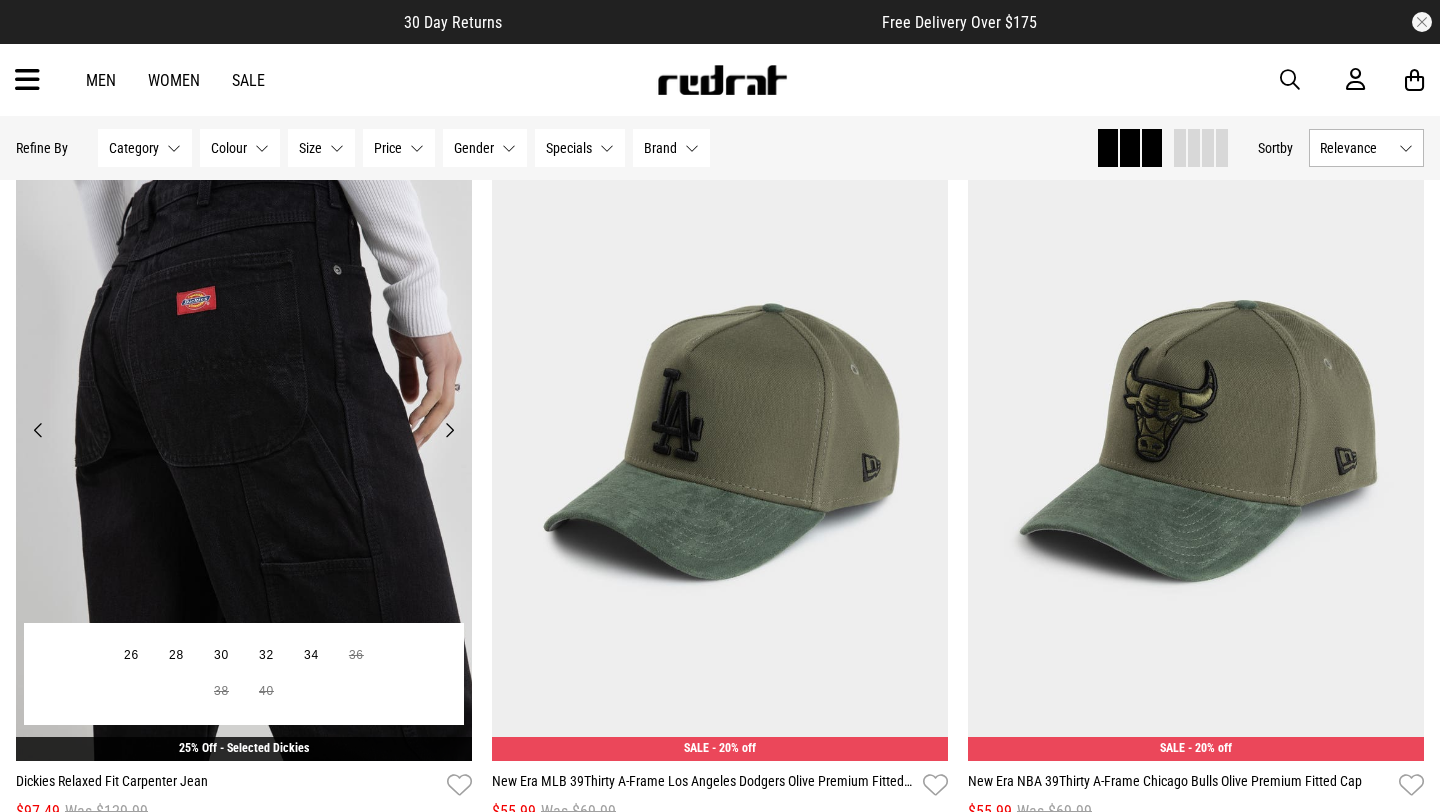 click on "Next" at bounding box center [449, 430] 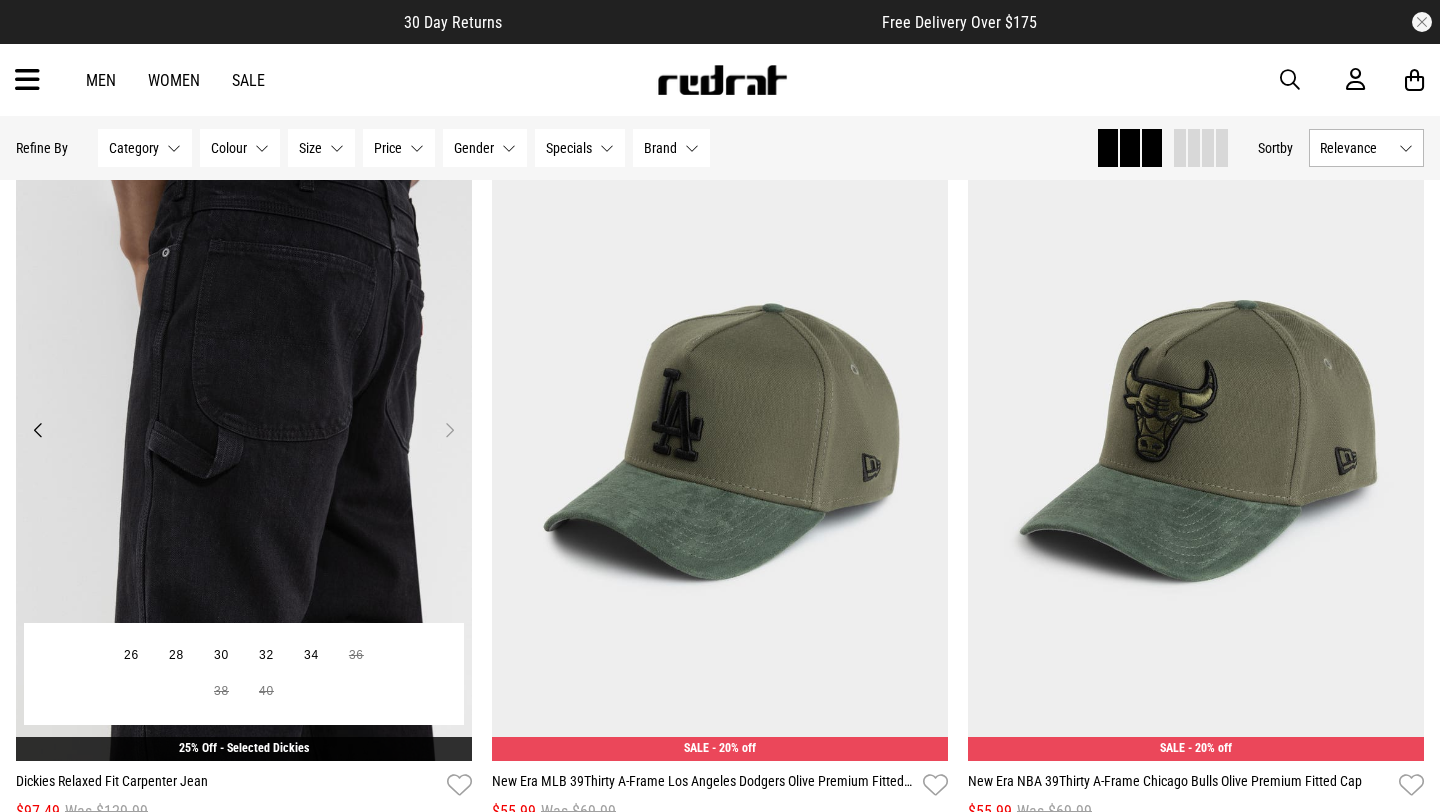 click on "Next" at bounding box center (449, 430) 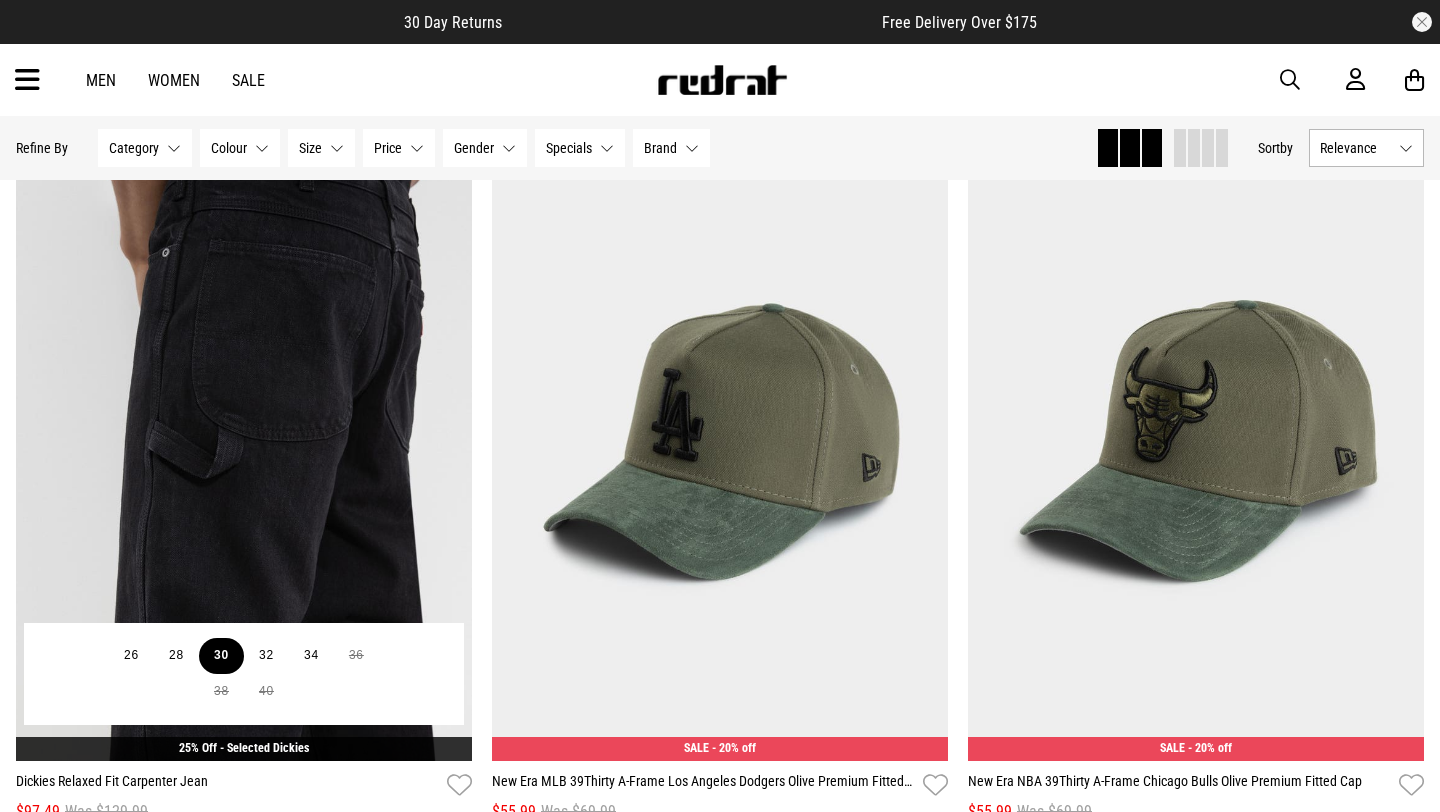 click on "30" at bounding box center [221, 656] 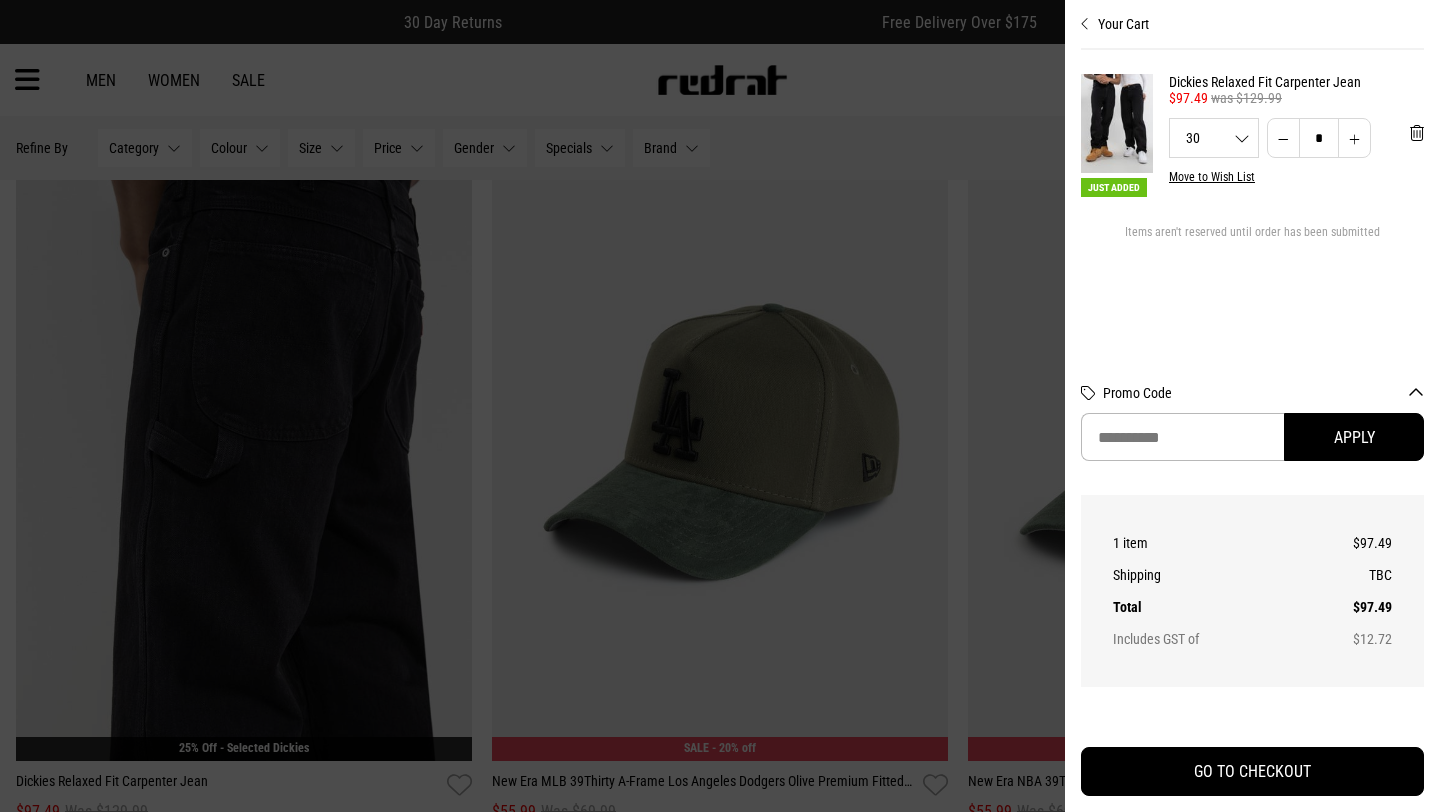 click at bounding box center (720, 406) 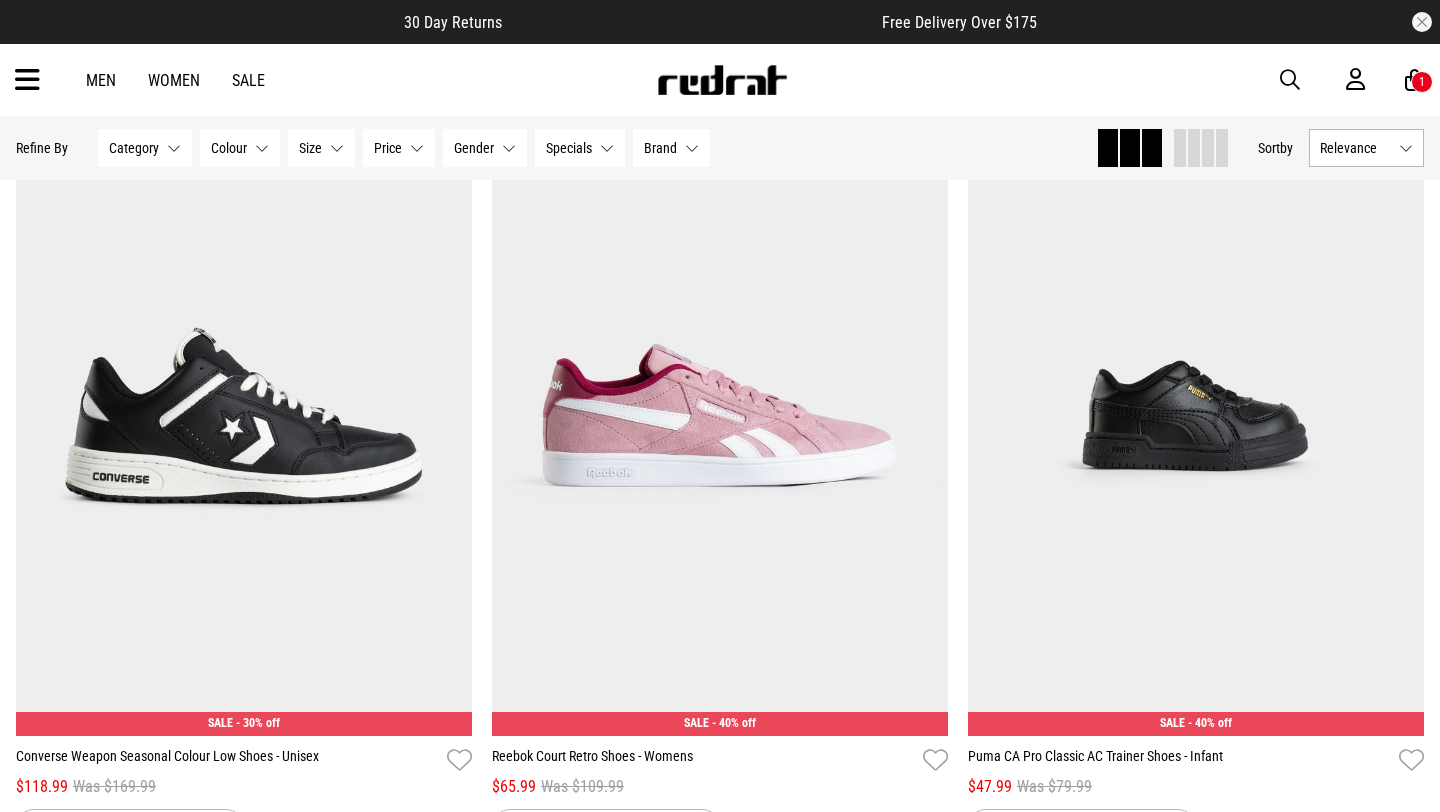 scroll, scrollTop: 29596, scrollLeft: 0, axis: vertical 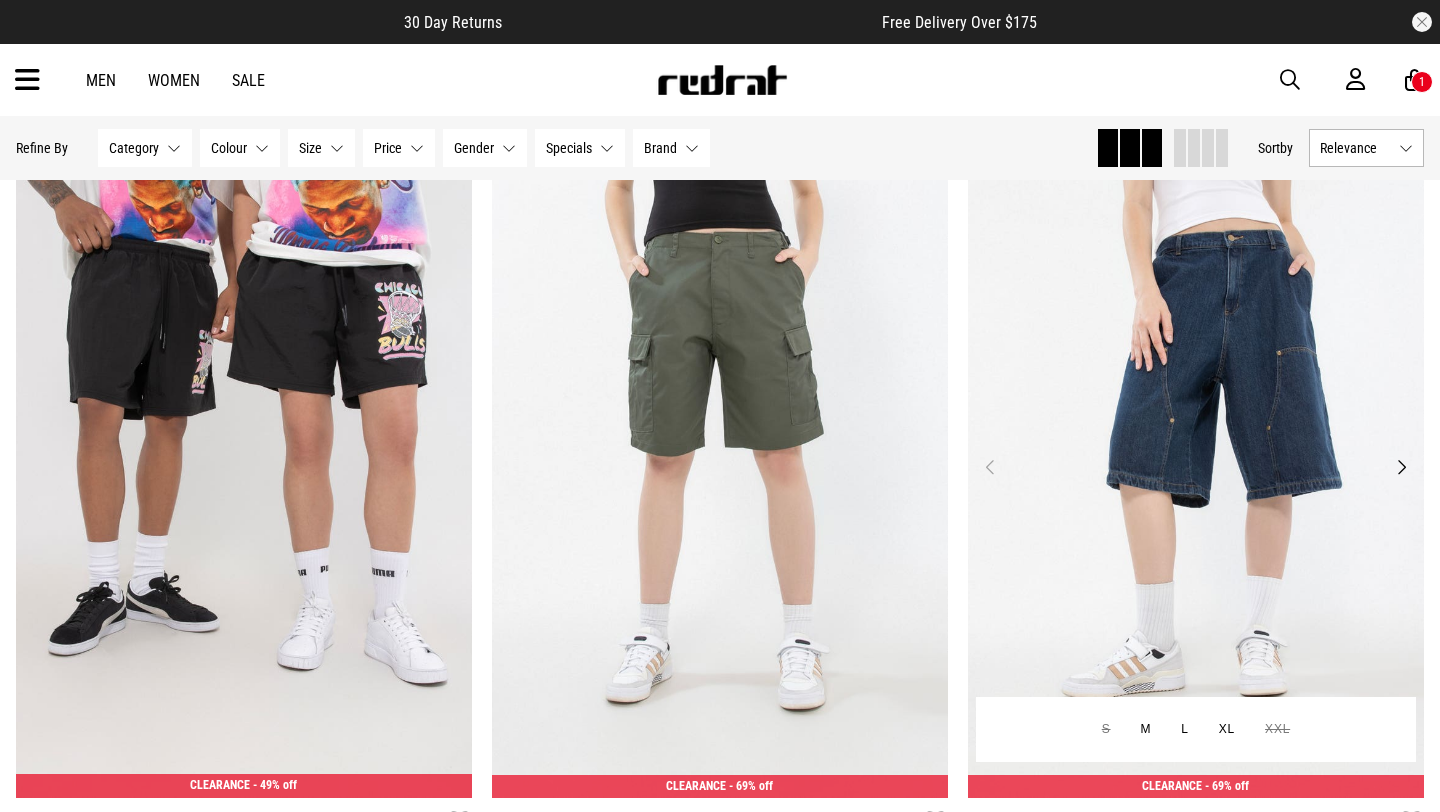 click on "Next" at bounding box center (1401, 467) 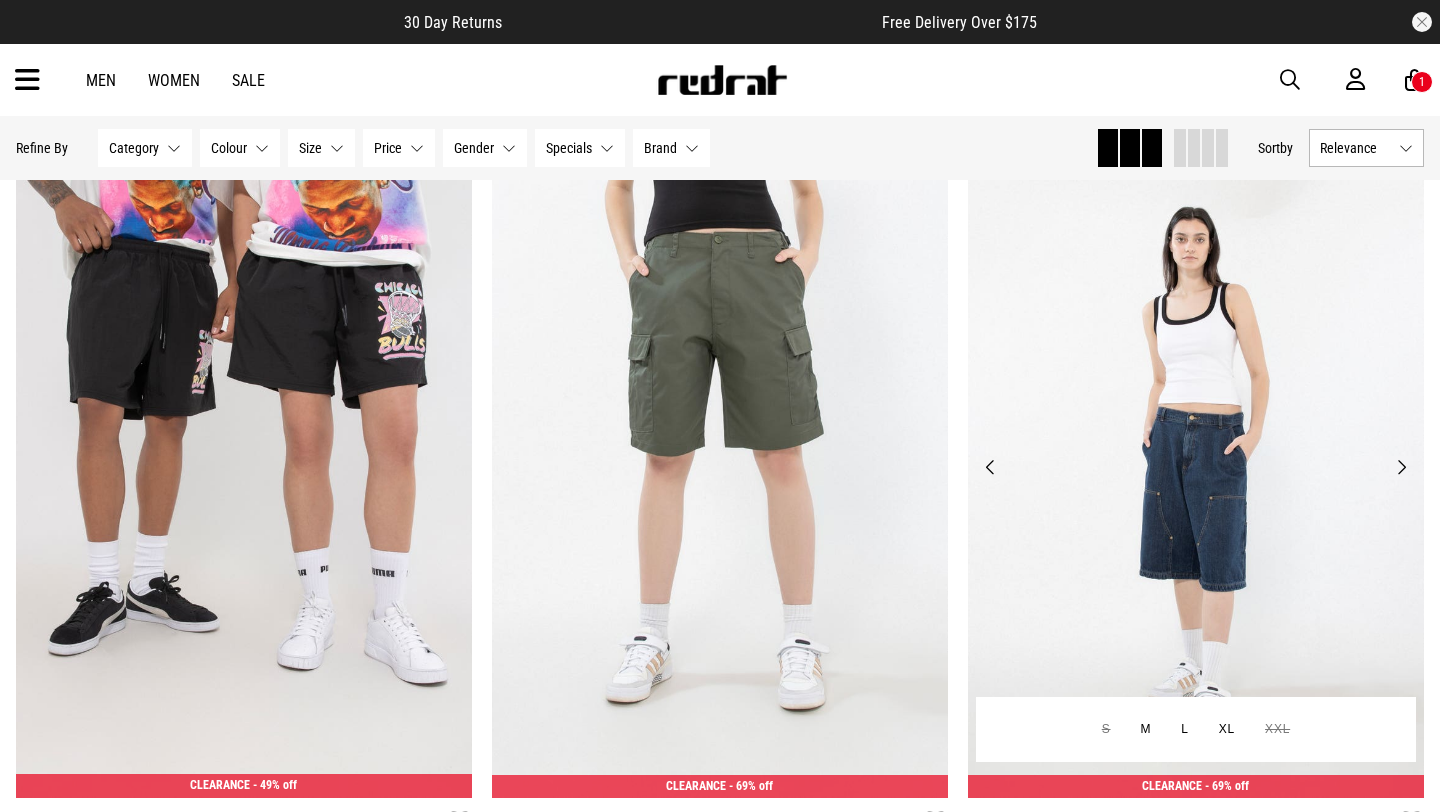 click on "Next" at bounding box center [1401, 467] 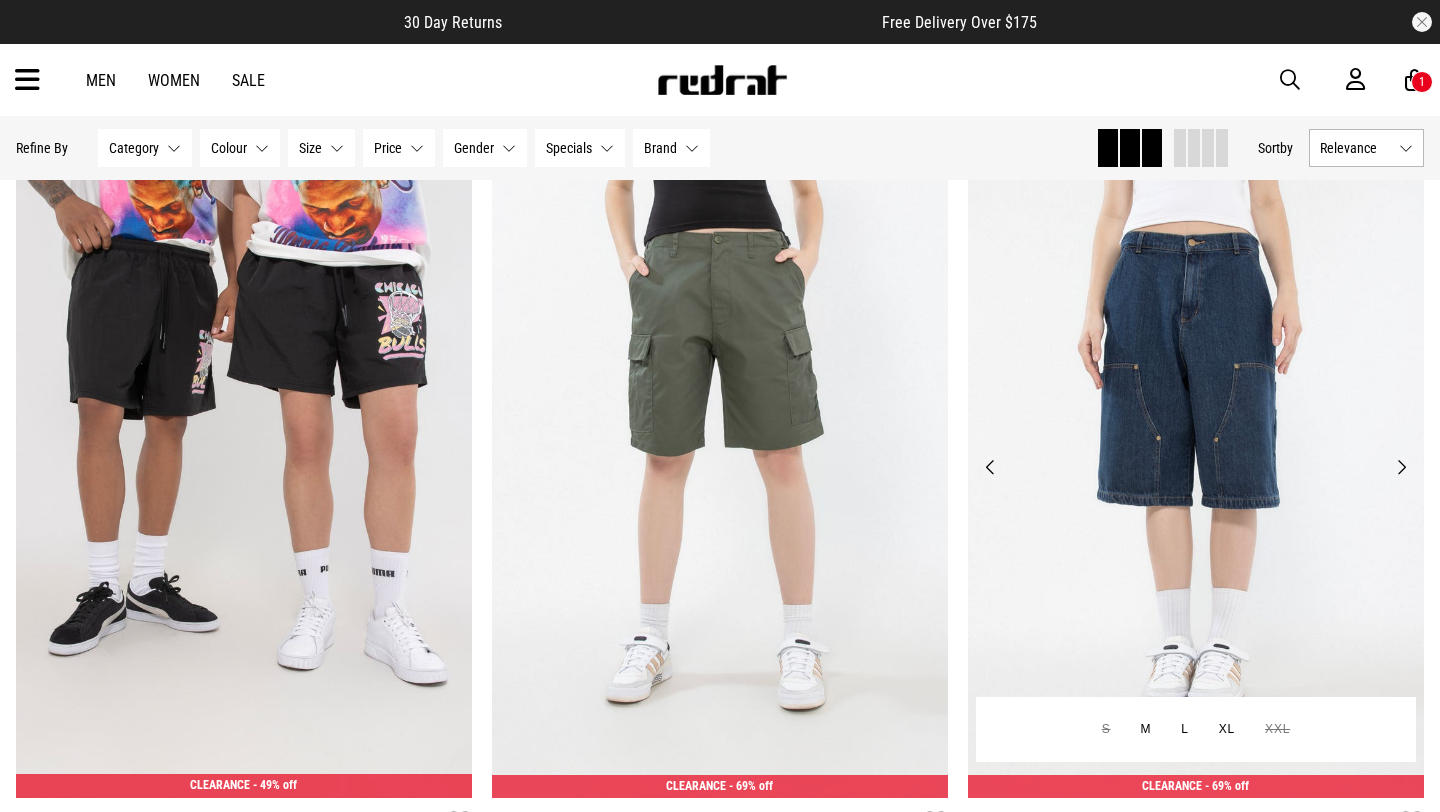 click on "Next" at bounding box center [1401, 467] 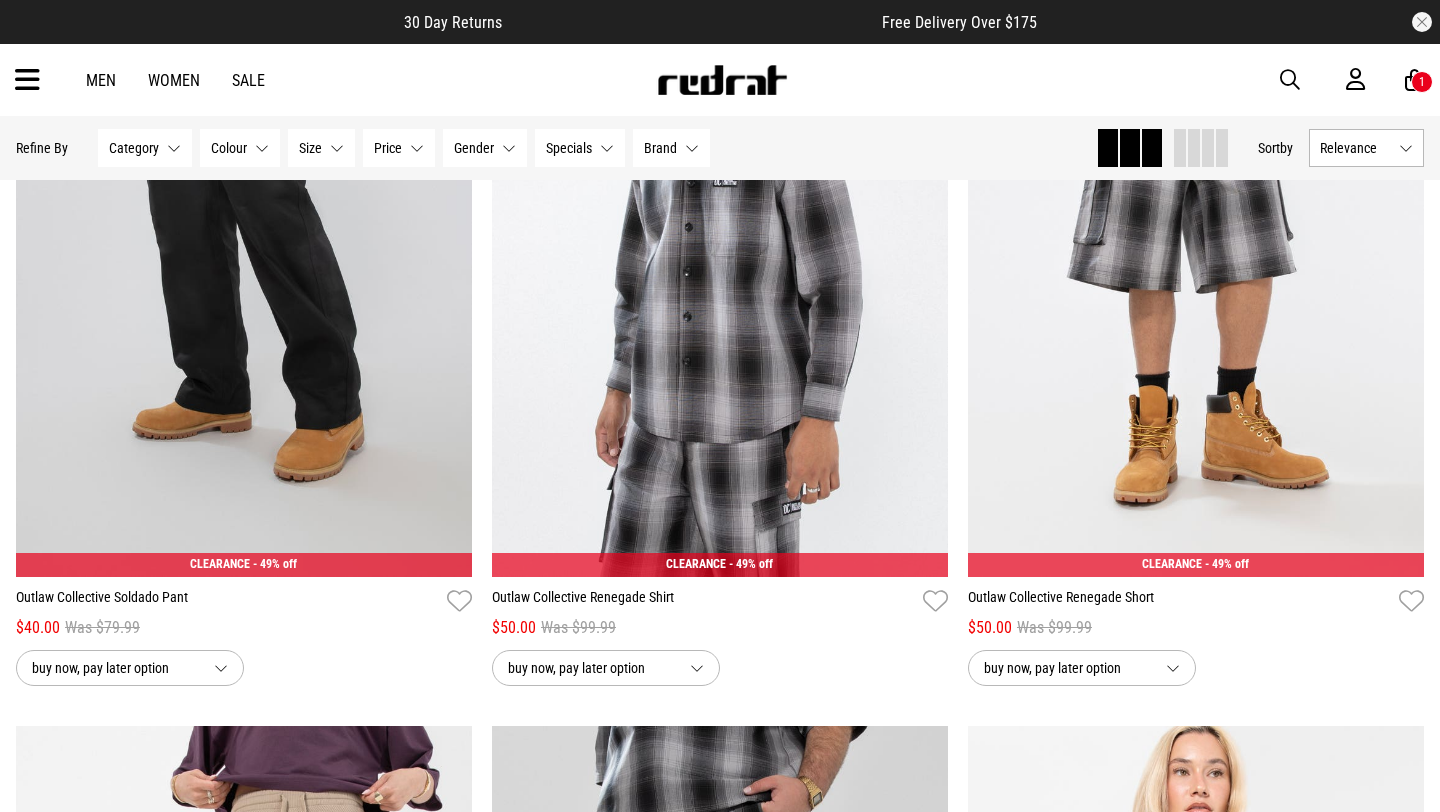 scroll, scrollTop: 49235, scrollLeft: 0, axis: vertical 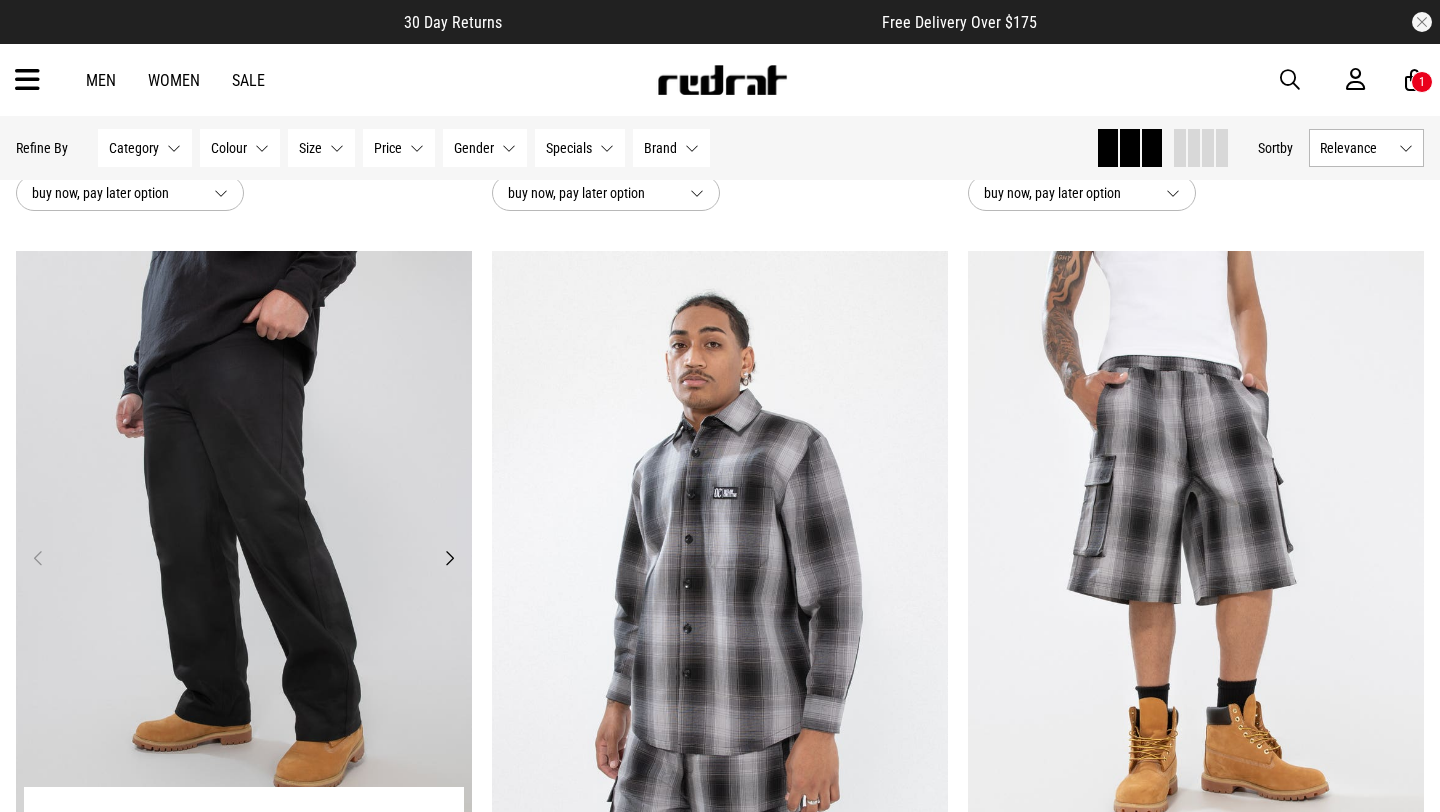 click on "Next" at bounding box center (449, 558) 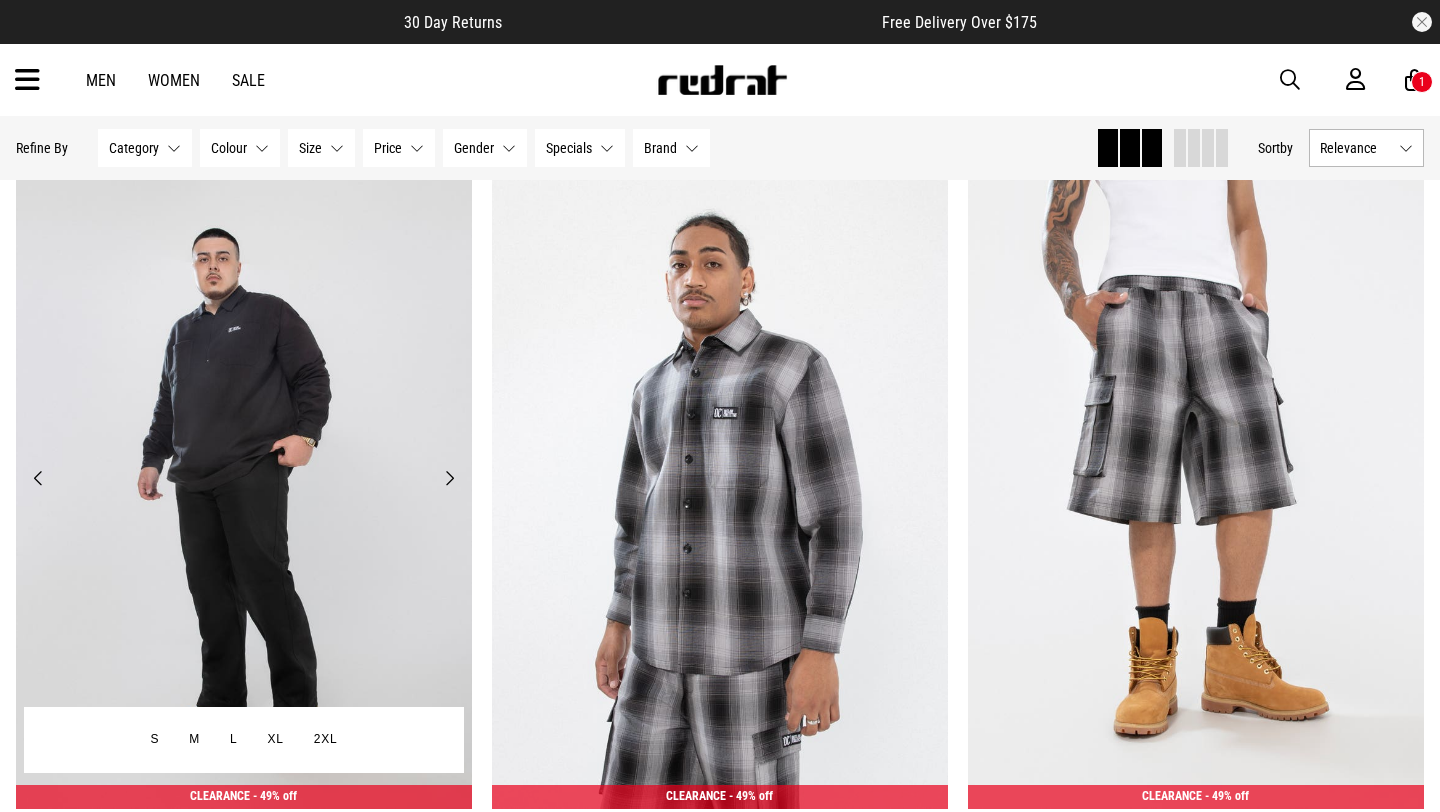 scroll, scrollTop: 49004, scrollLeft: 0, axis: vertical 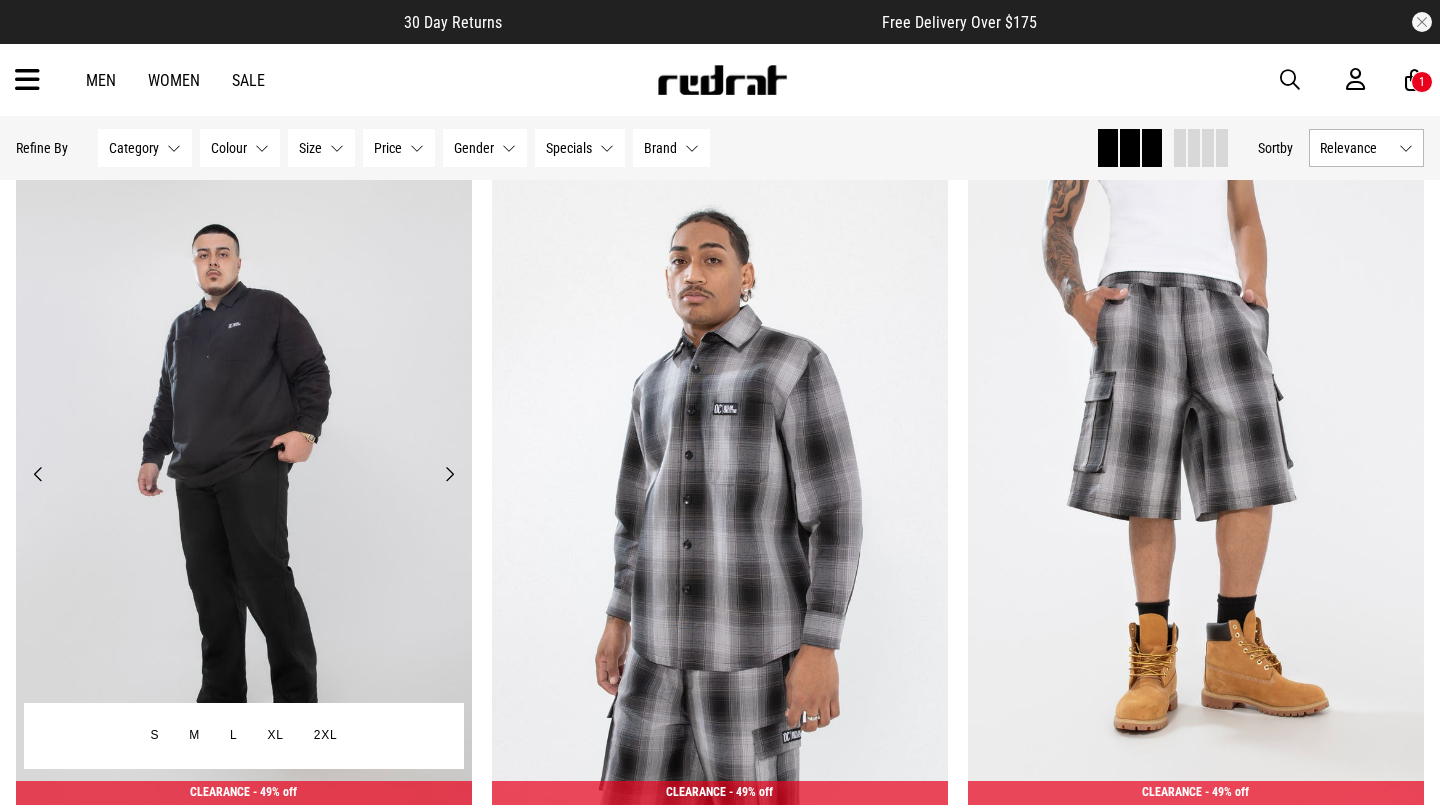 click on "Next" at bounding box center (449, 474) 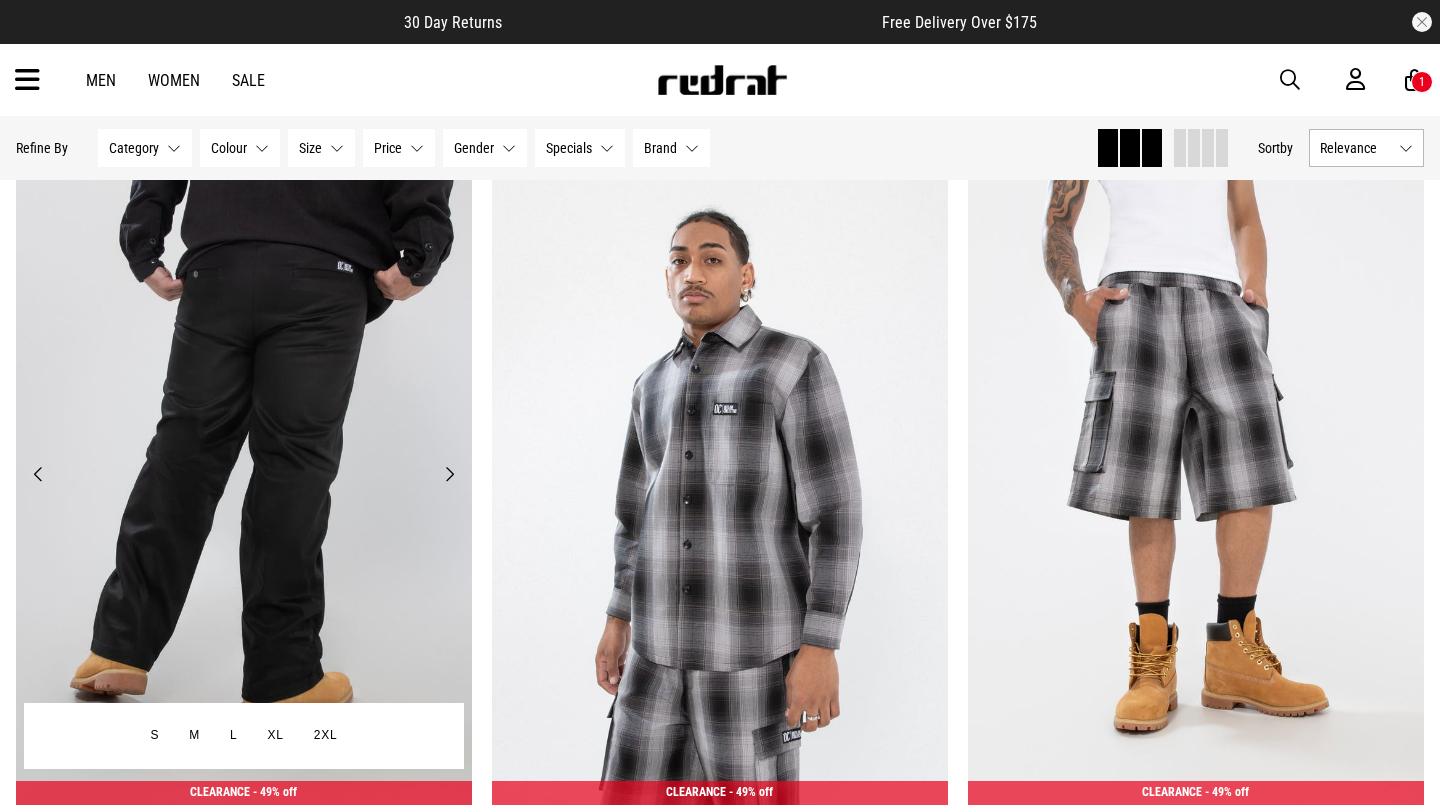 click on "Next" at bounding box center (449, 474) 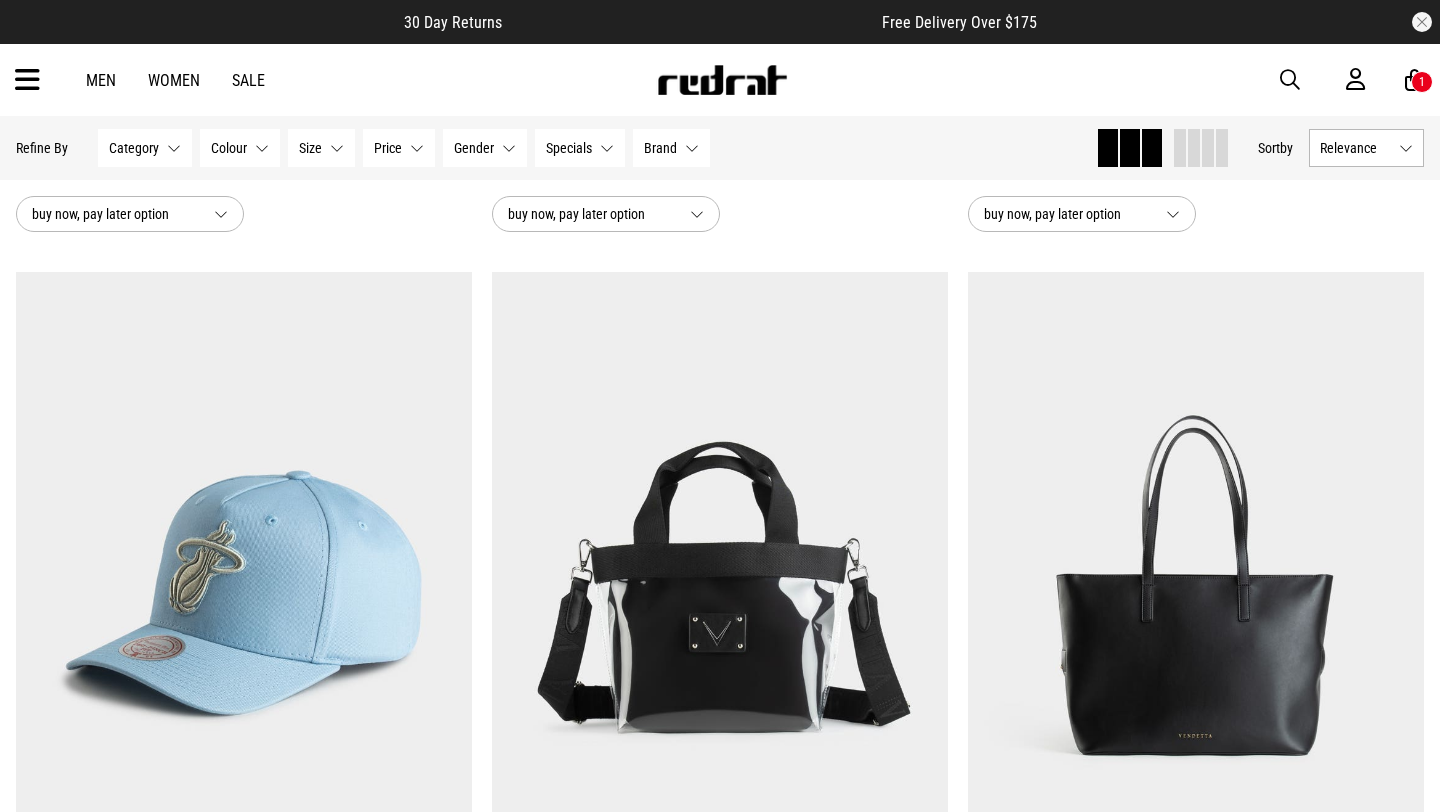 scroll, scrollTop: 55983, scrollLeft: 0, axis: vertical 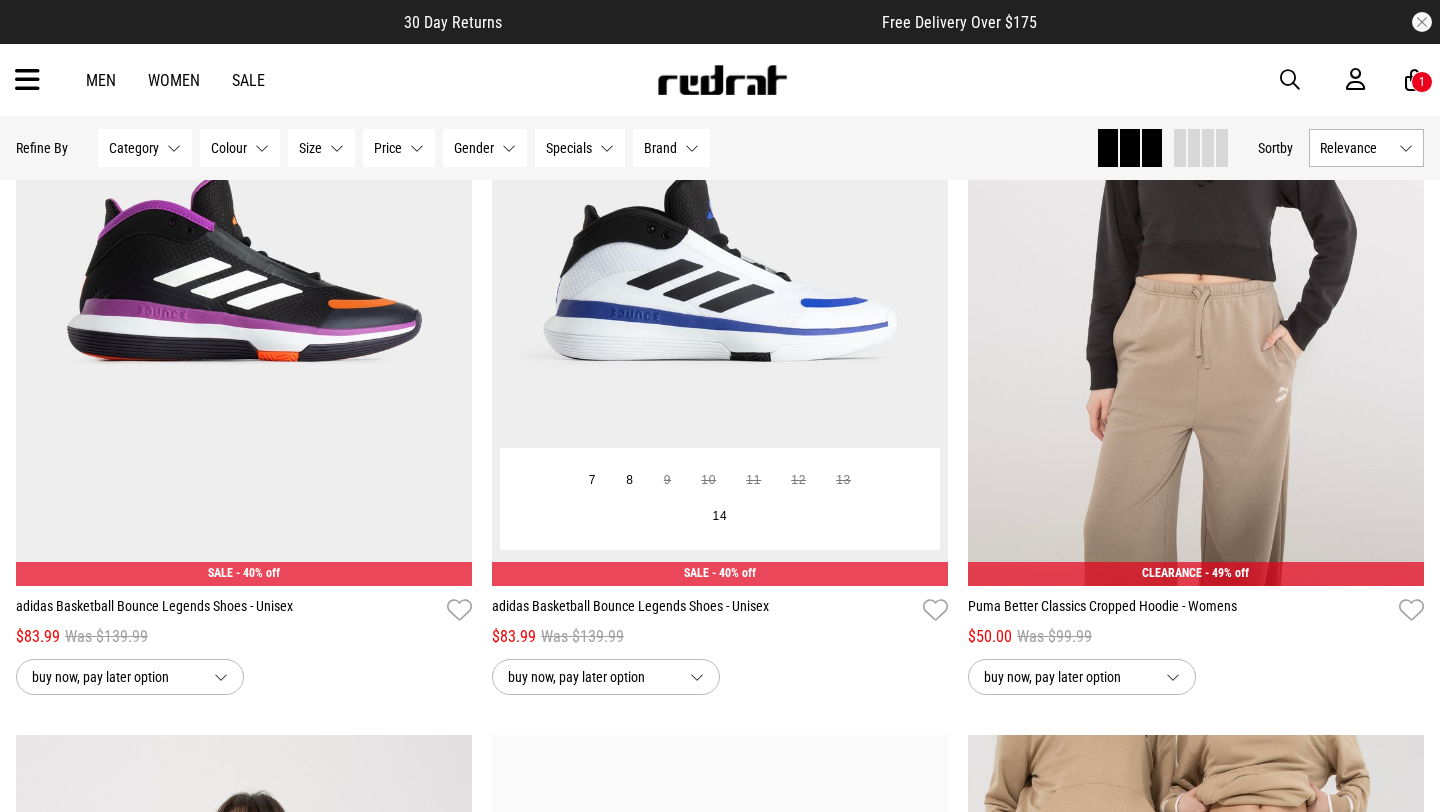 type 